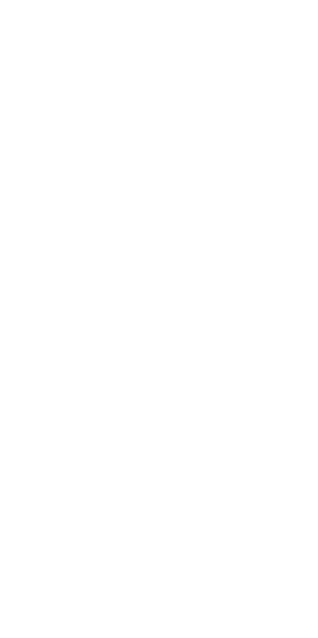 scroll, scrollTop: 0, scrollLeft: 0, axis: both 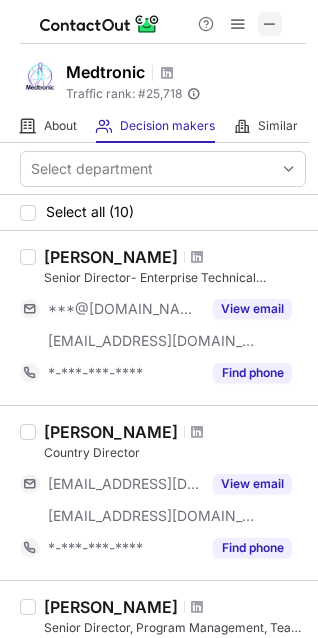 click at bounding box center [270, 24] 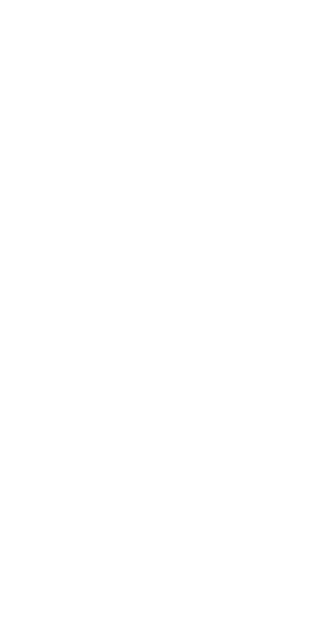 scroll, scrollTop: 0, scrollLeft: 0, axis: both 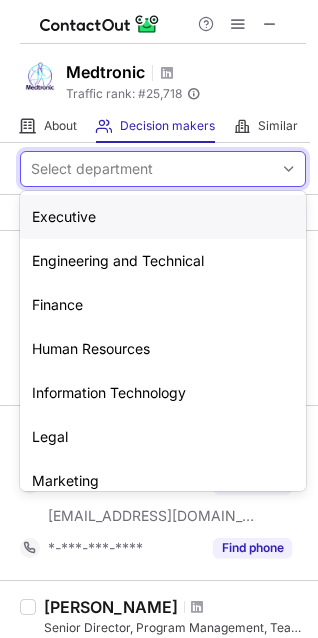 click on "Select department" at bounding box center [147, 169] 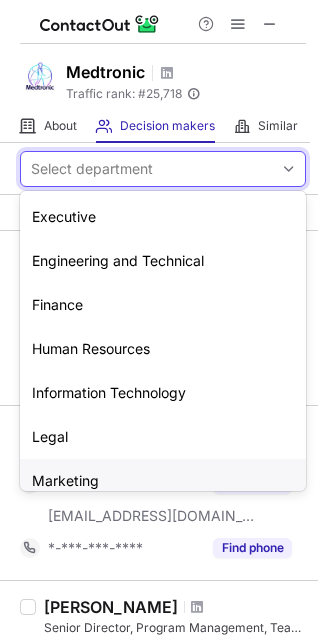click on "Marketing" at bounding box center [163, 481] 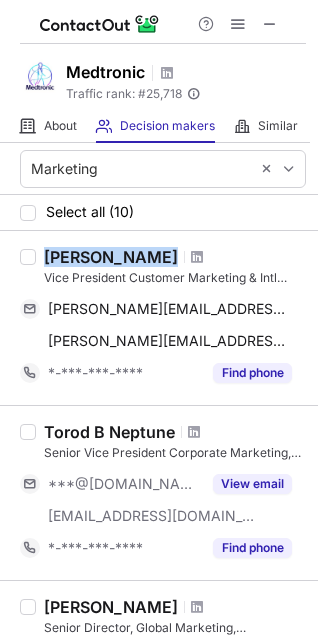 drag, startPoint x: 176, startPoint y: 259, endPoint x: 41, endPoint y: 259, distance: 135 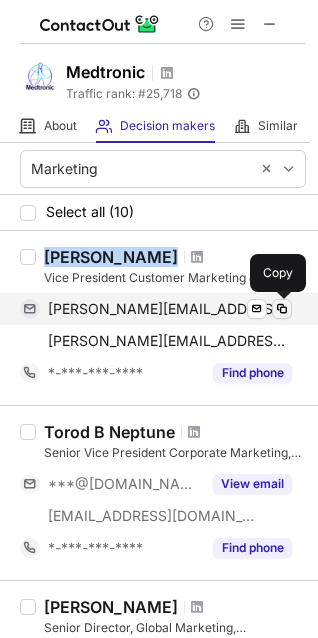 click at bounding box center [282, 309] 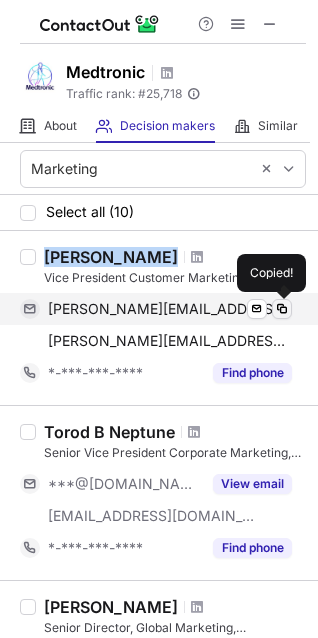 click at bounding box center (282, 309) 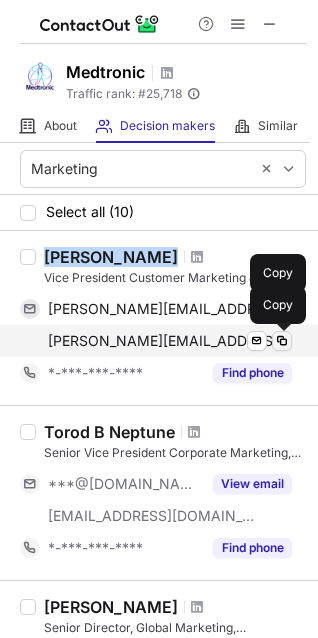 click at bounding box center (282, 341) 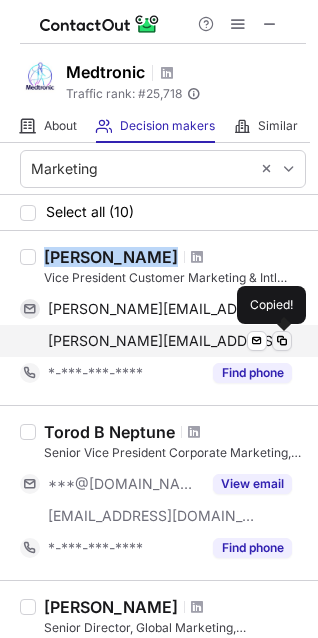 click at bounding box center (282, 341) 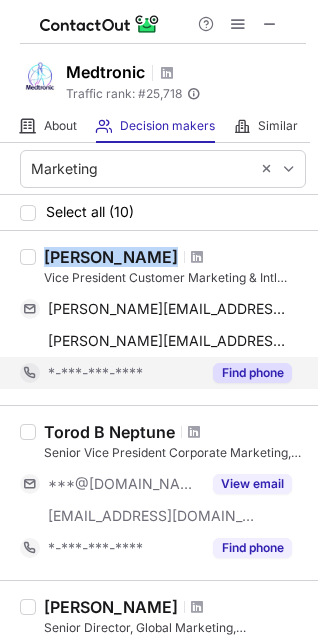 click on "Find phone" at bounding box center (252, 373) 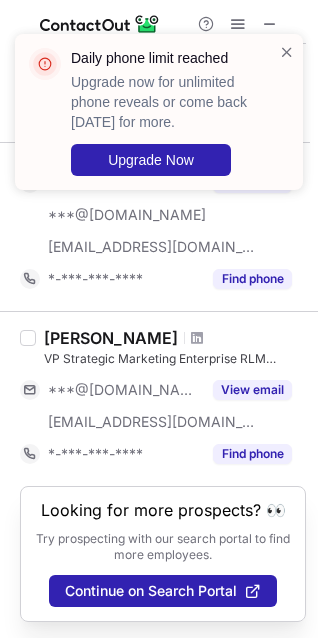 scroll, scrollTop: 1600, scrollLeft: 0, axis: vertical 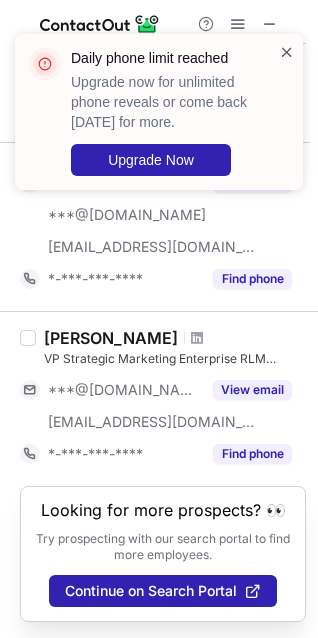 click at bounding box center [287, 52] 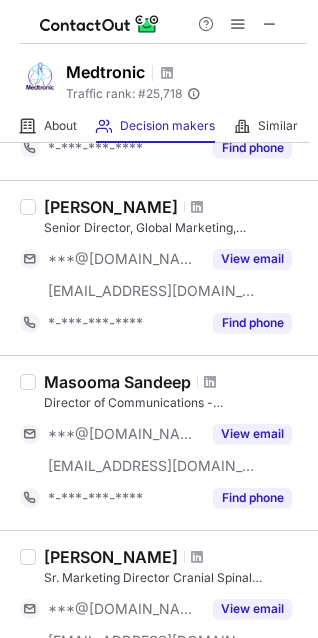 scroll, scrollTop: 0, scrollLeft: 0, axis: both 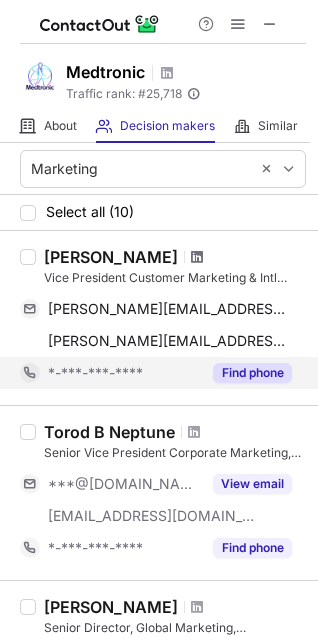 click at bounding box center (197, 257) 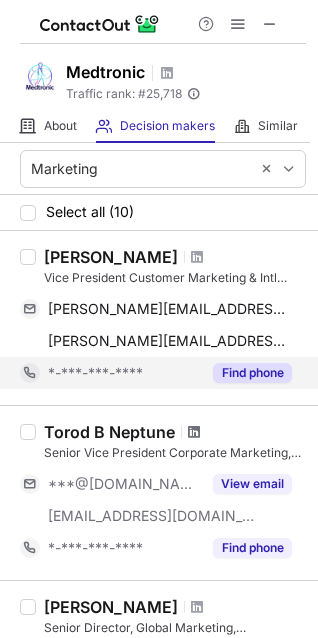 click at bounding box center (194, 432) 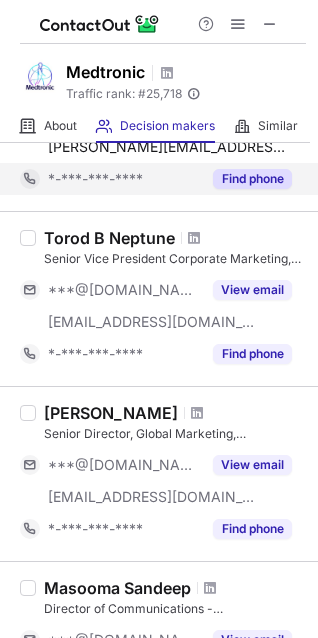 scroll, scrollTop: 200, scrollLeft: 0, axis: vertical 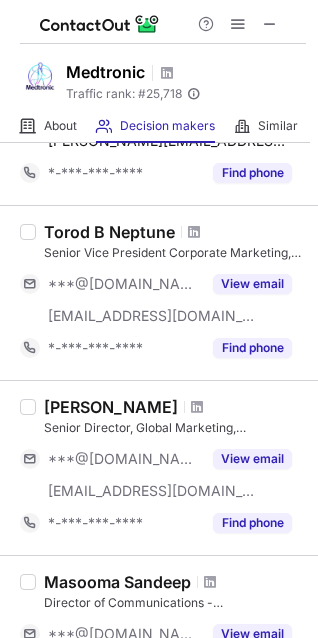click at bounding box center [197, 407] 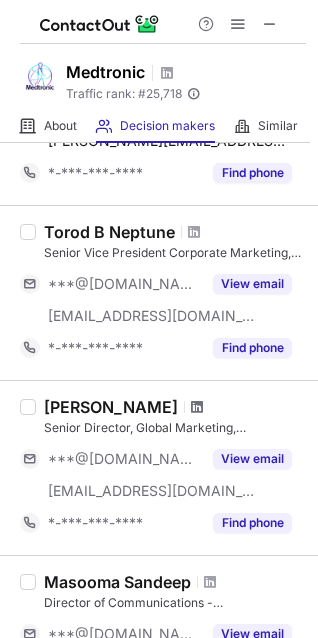 click at bounding box center [197, 407] 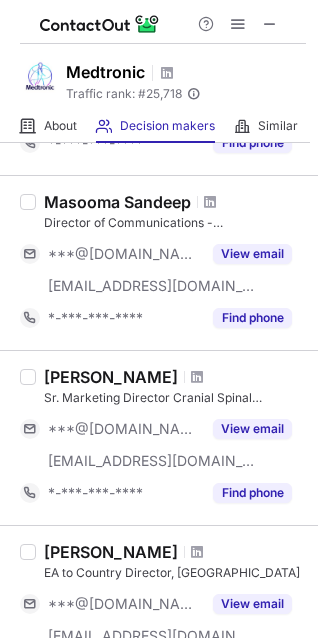 scroll, scrollTop: 600, scrollLeft: 0, axis: vertical 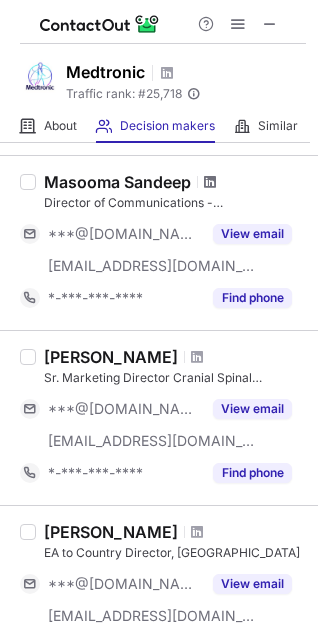 click at bounding box center [210, 182] 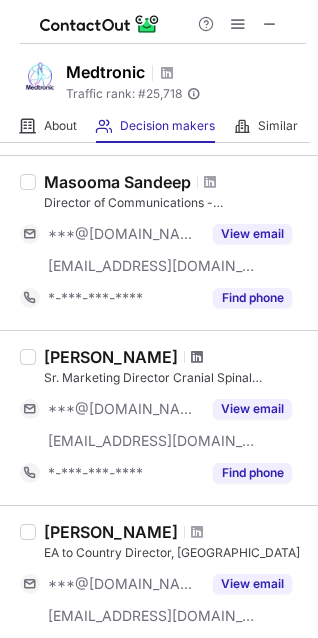 click at bounding box center [197, 357] 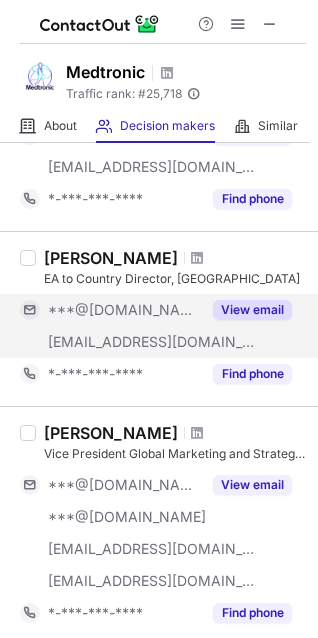 scroll, scrollTop: 900, scrollLeft: 0, axis: vertical 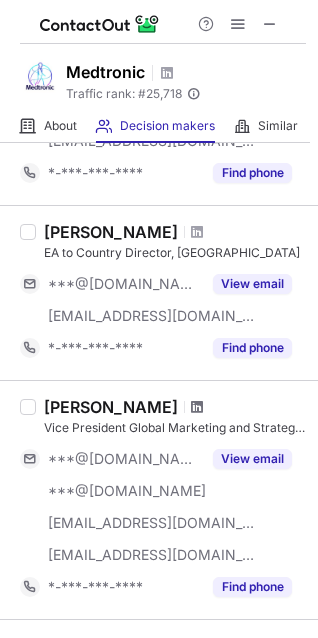 click at bounding box center (197, 407) 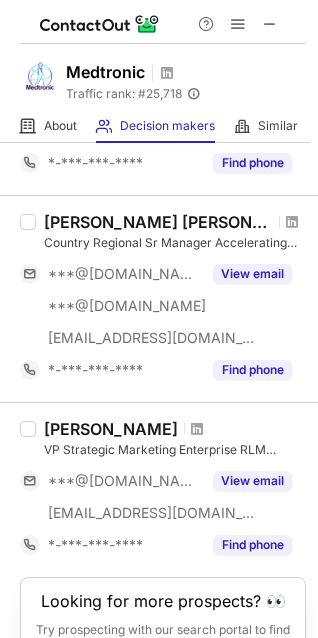scroll, scrollTop: 1500, scrollLeft: 0, axis: vertical 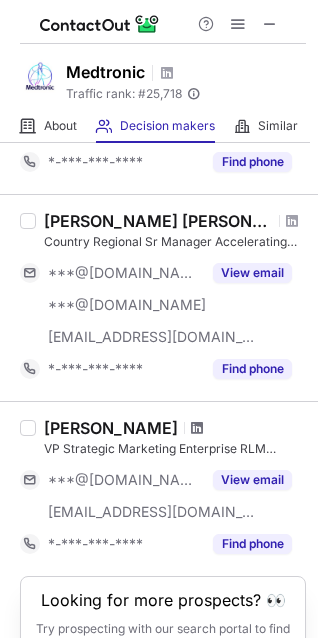 click at bounding box center [197, 428] 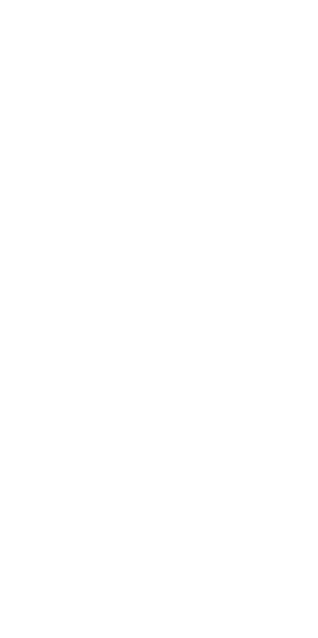 scroll, scrollTop: 0, scrollLeft: 0, axis: both 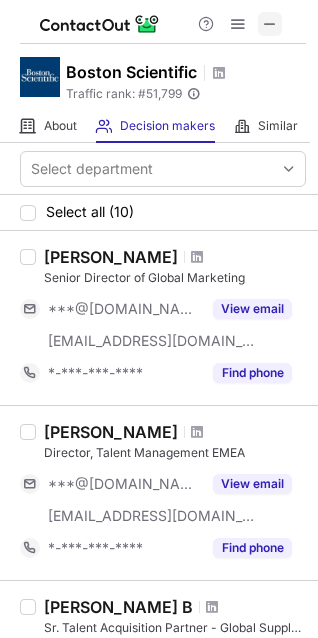 click at bounding box center (270, 24) 